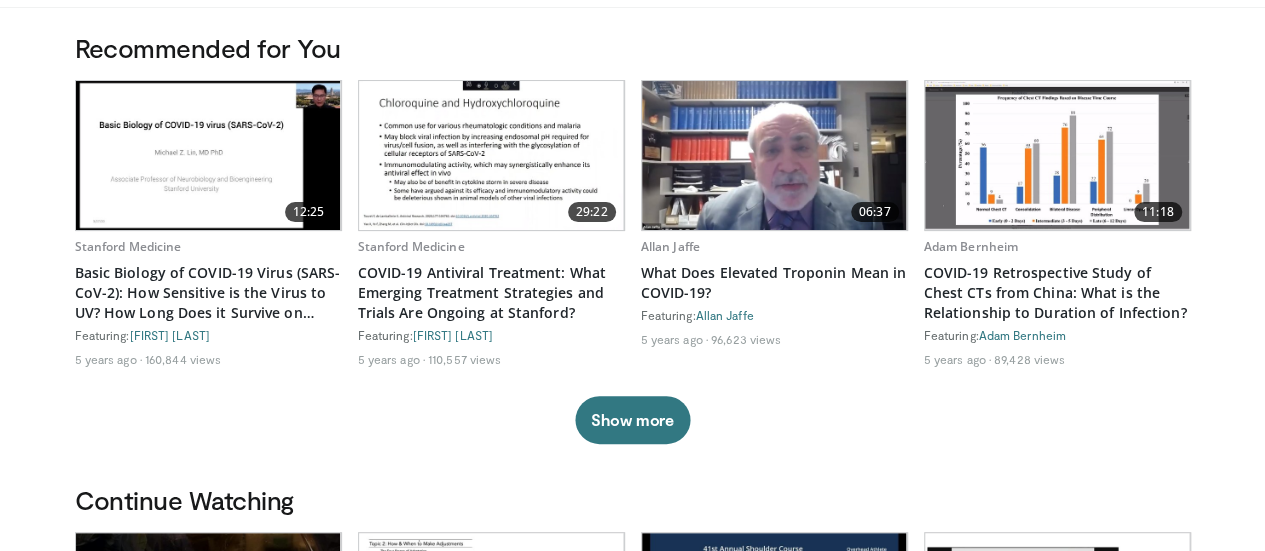 scroll, scrollTop: 0, scrollLeft: 0, axis: both 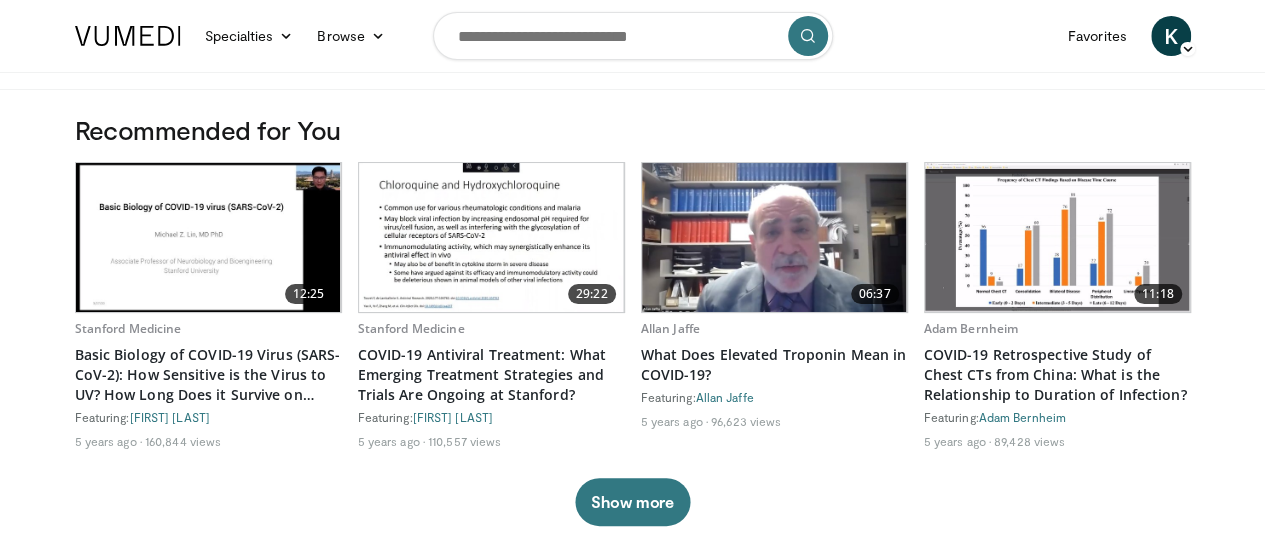 click on "Specialties
Adult & Family Medicine
Allergy, Asthma, Immunology
Anesthesiology
Cardiology
Dental
Dermatology
Endocrinology
Gastroenterology & Hepatology
General Surgery
Hematology & Oncology
Infectious Disease
Nephrology
Neurology
Neurosurgery
Obstetrics & Gynecology
Ophthalmology
Oral Maxillofacial
Orthopaedics
Otolaryngology
Pediatrics
Plastic Surgery
Podiatry
Psychiatry
Pulmonology
Radiation Oncology
Radiology
Rheumatology
Urology
Videos" at bounding box center (632, 275) 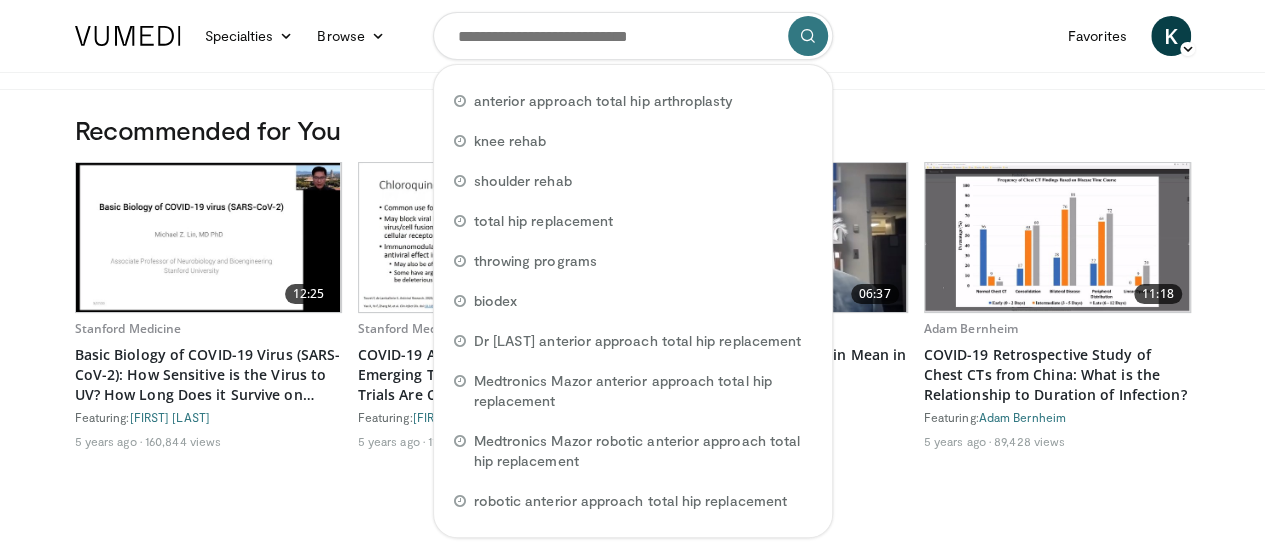 drag, startPoint x: 661, startPoint y: 36, endPoint x: 1002, endPoint y: 32, distance: 341.02347 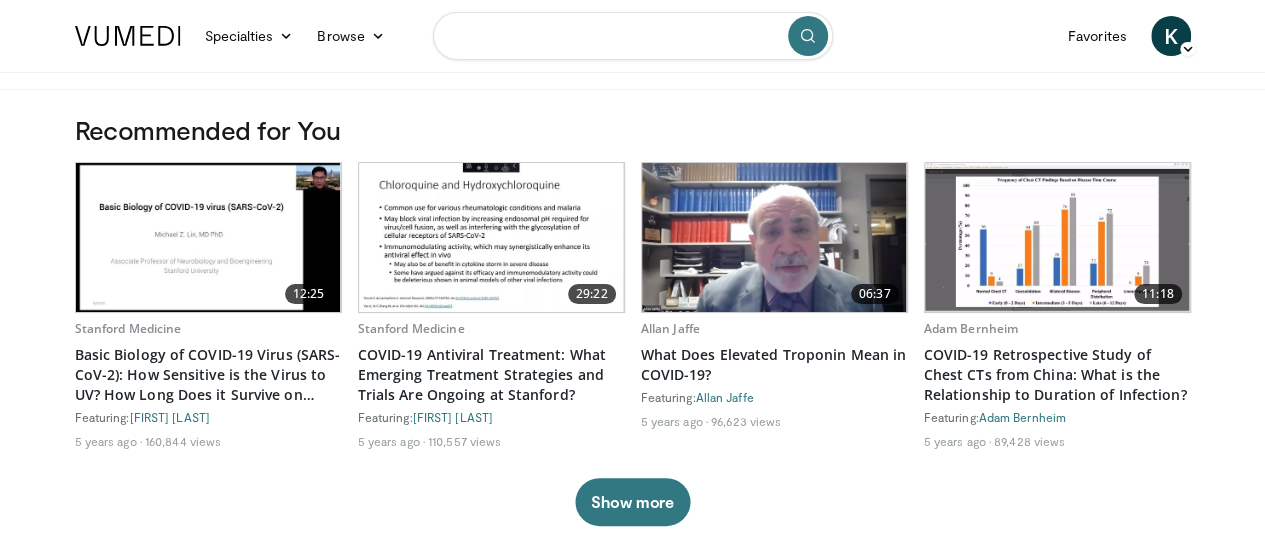 click at bounding box center (633, 36) 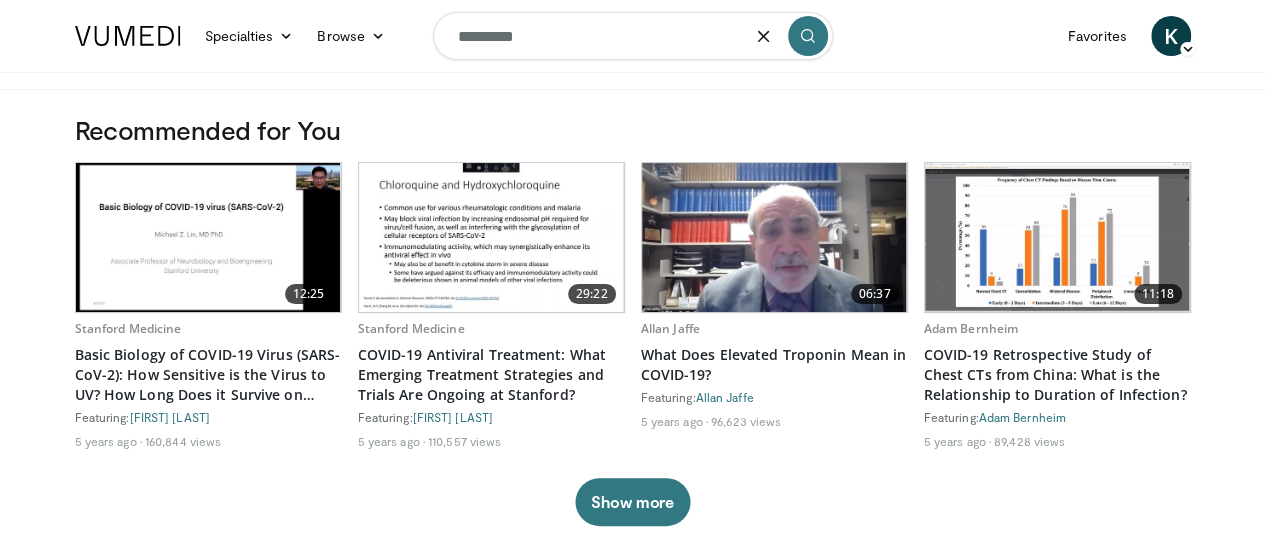 type on "*********" 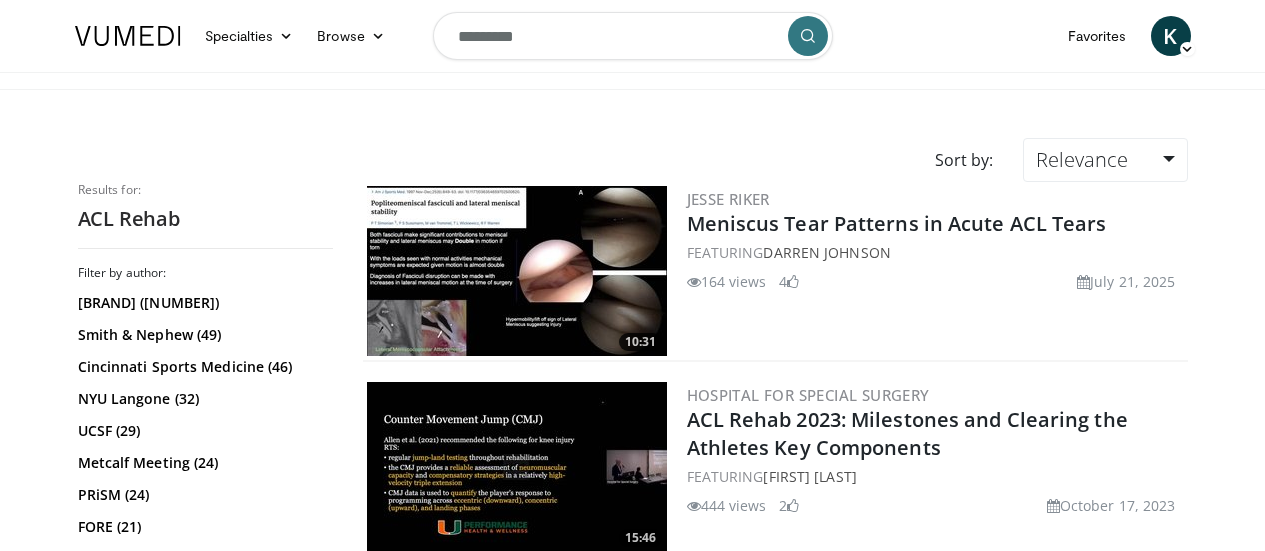 scroll, scrollTop: 0, scrollLeft: 0, axis: both 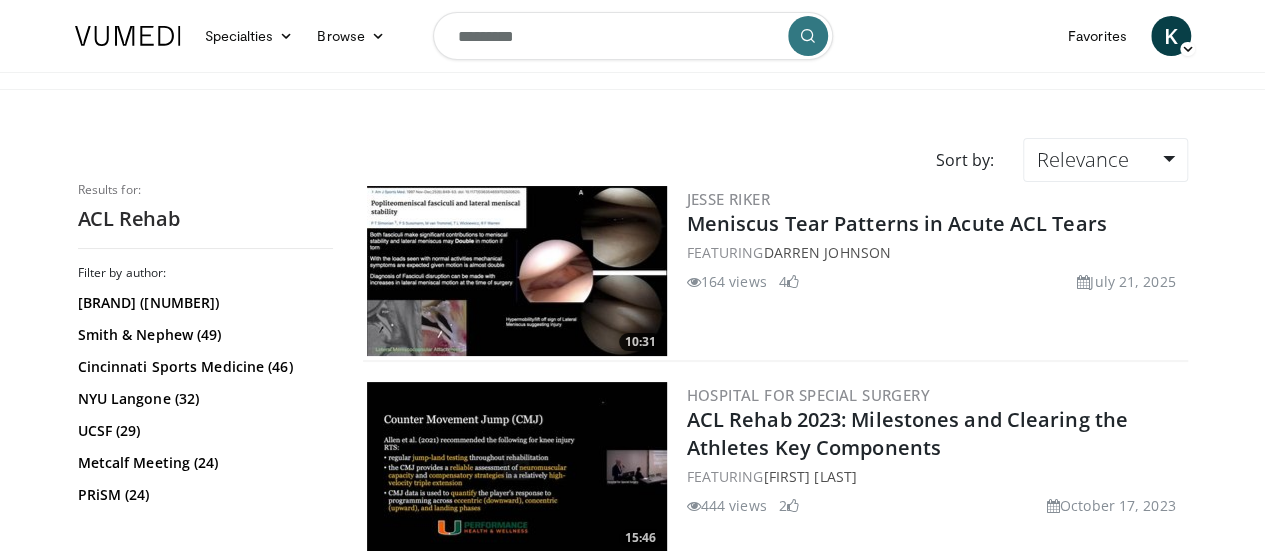 click on "*********" at bounding box center [633, 36] 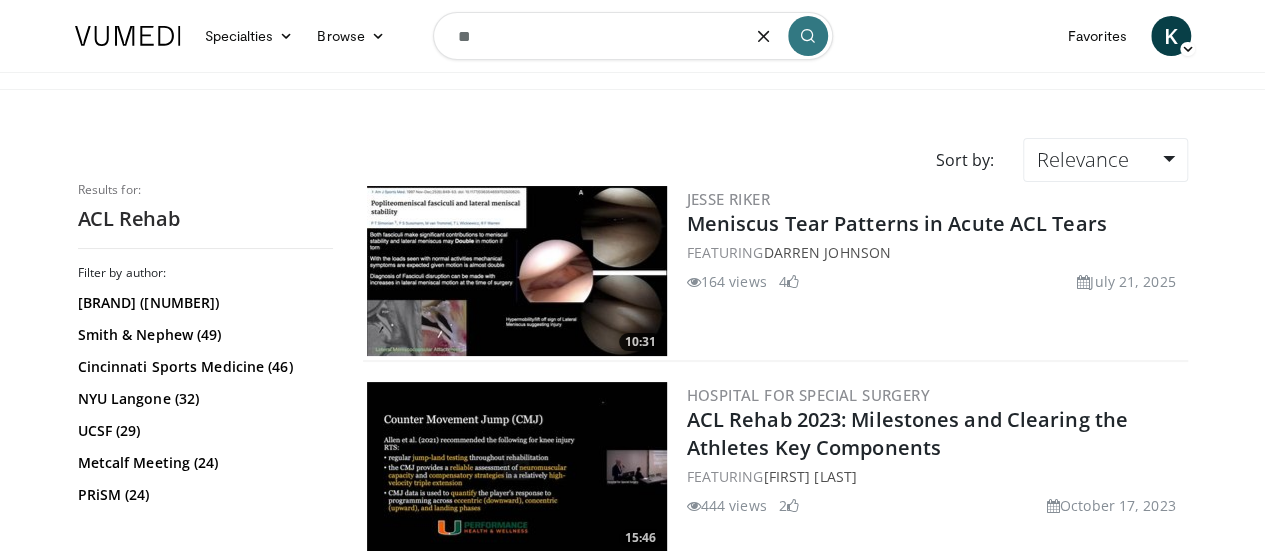 type on "*" 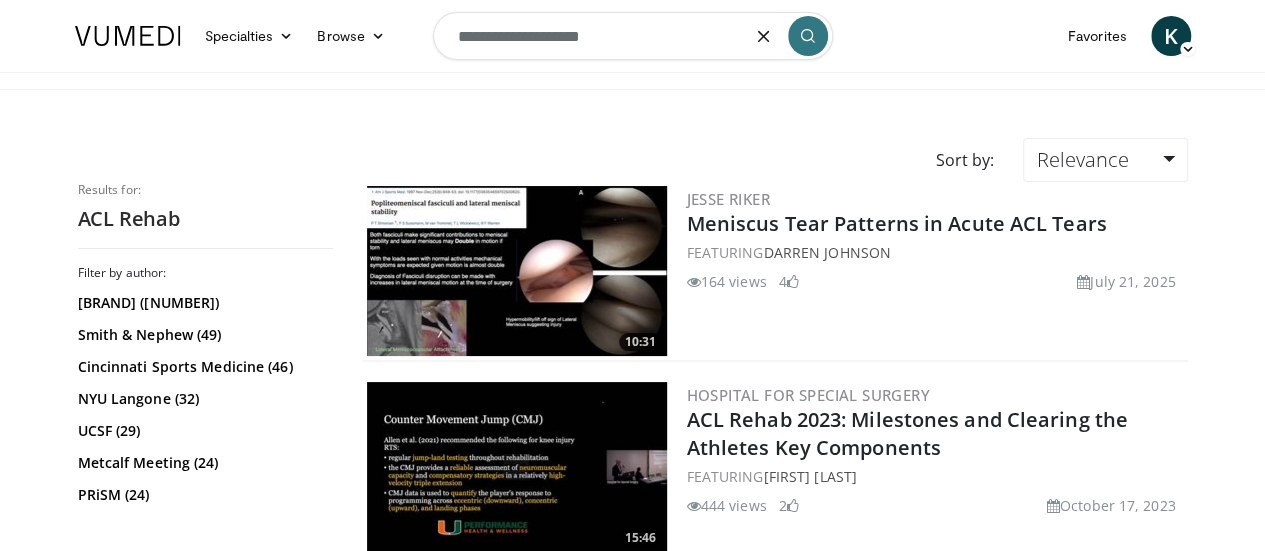 type on "**********" 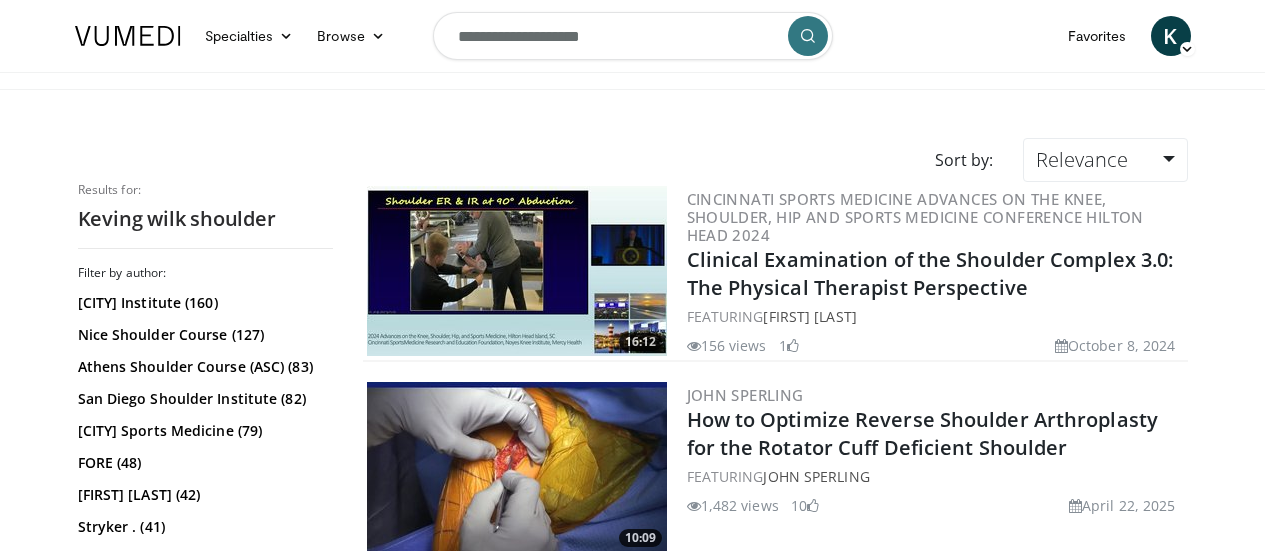 scroll, scrollTop: 0, scrollLeft: 0, axis: both 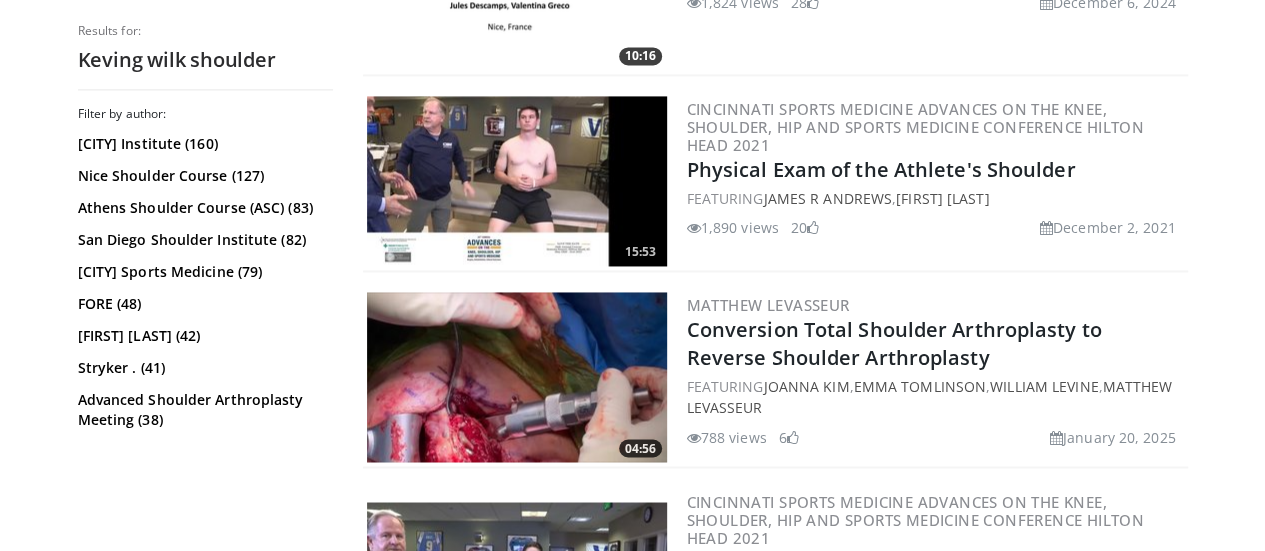 click at bounding box center (517, 181) 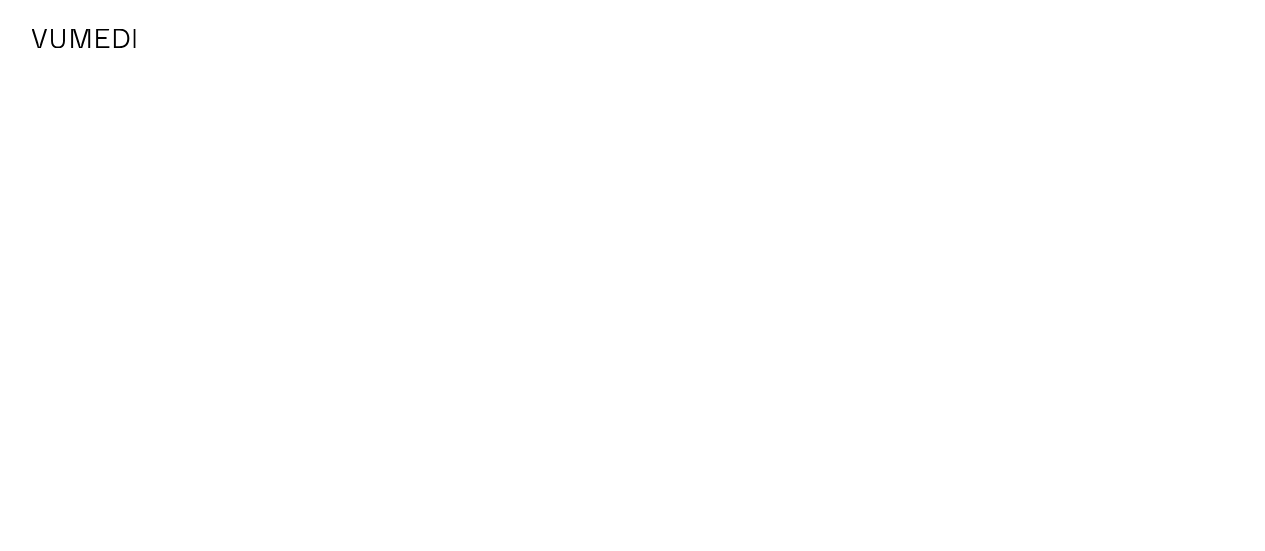 scroll, scrollTop: 0, scrollLeft: 0, axis: both 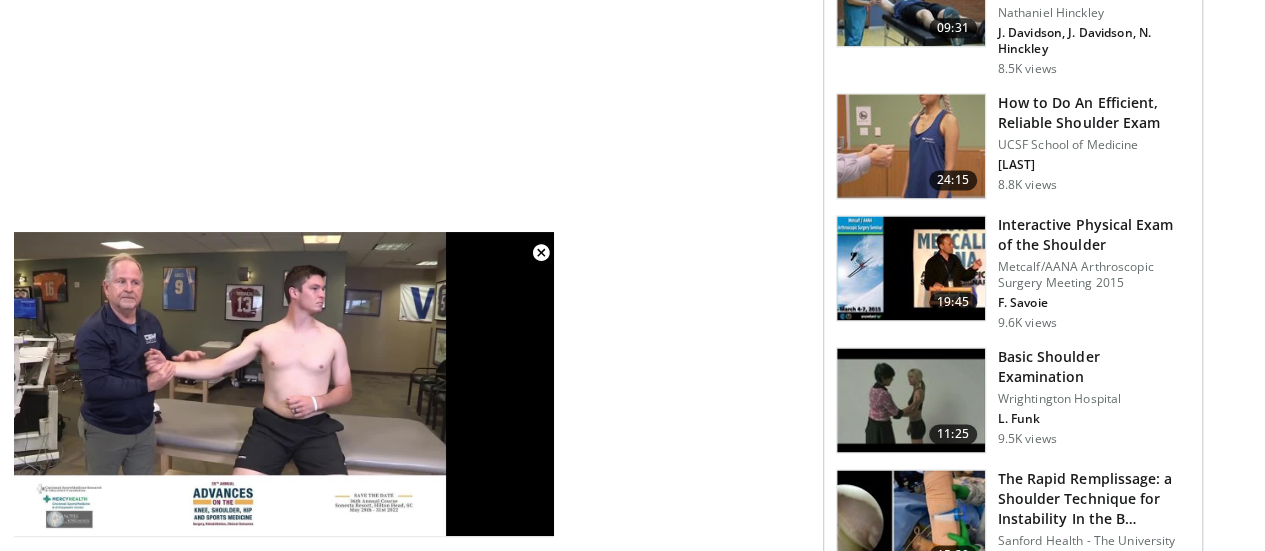 drag, startPoint x: 1263, startPoint y: 280, endPoint x: 1279, endPoint y: 87, distance: 193.66208 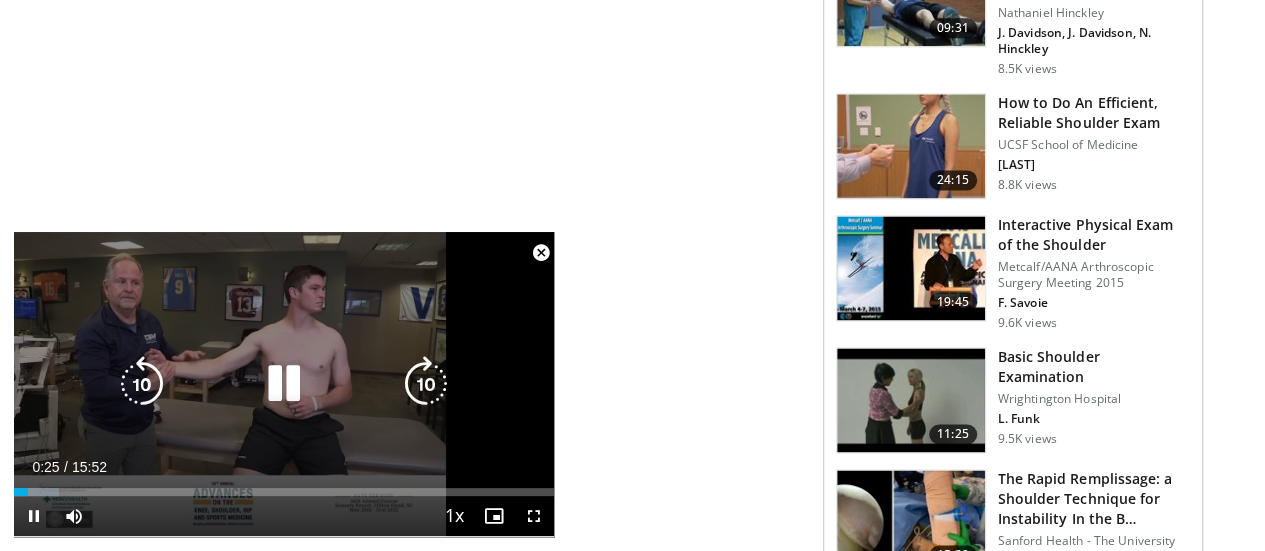 click on "10 seconds
Tap to unmute" at bounding box center [284, 384] 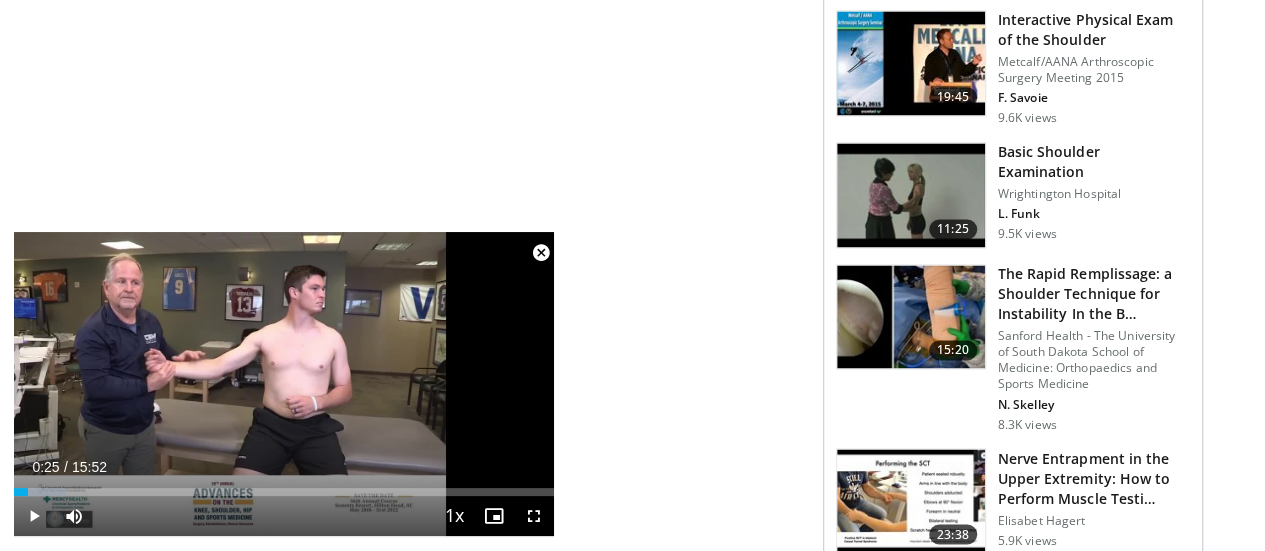 scroll, scrollTop: 1498, scrollLeft: 0, axis: vertical 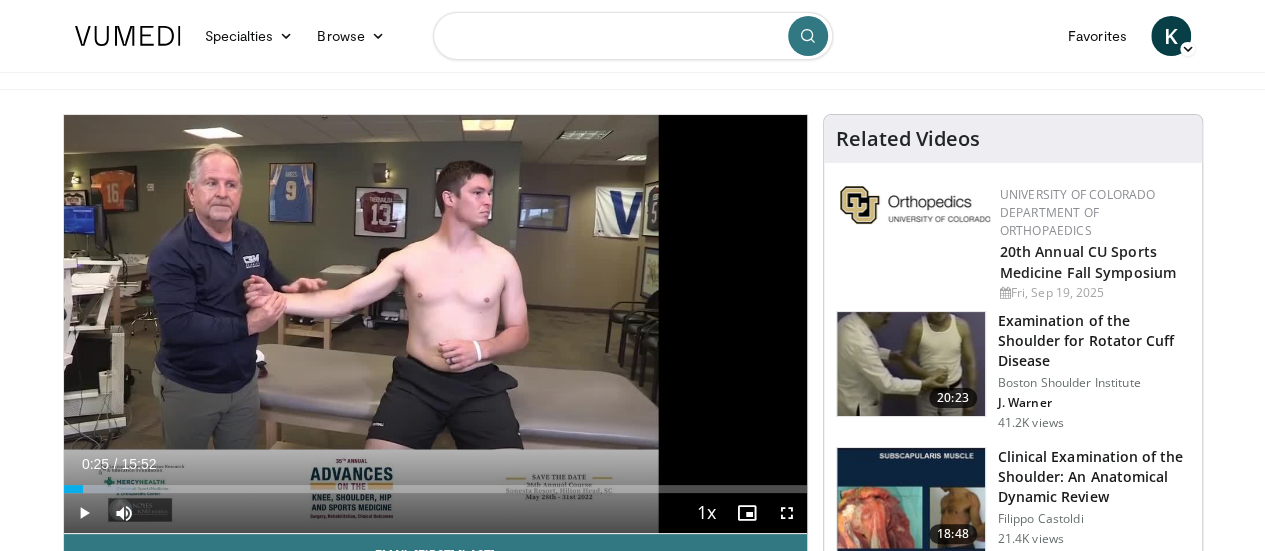 click at bounding box center (633, 36) 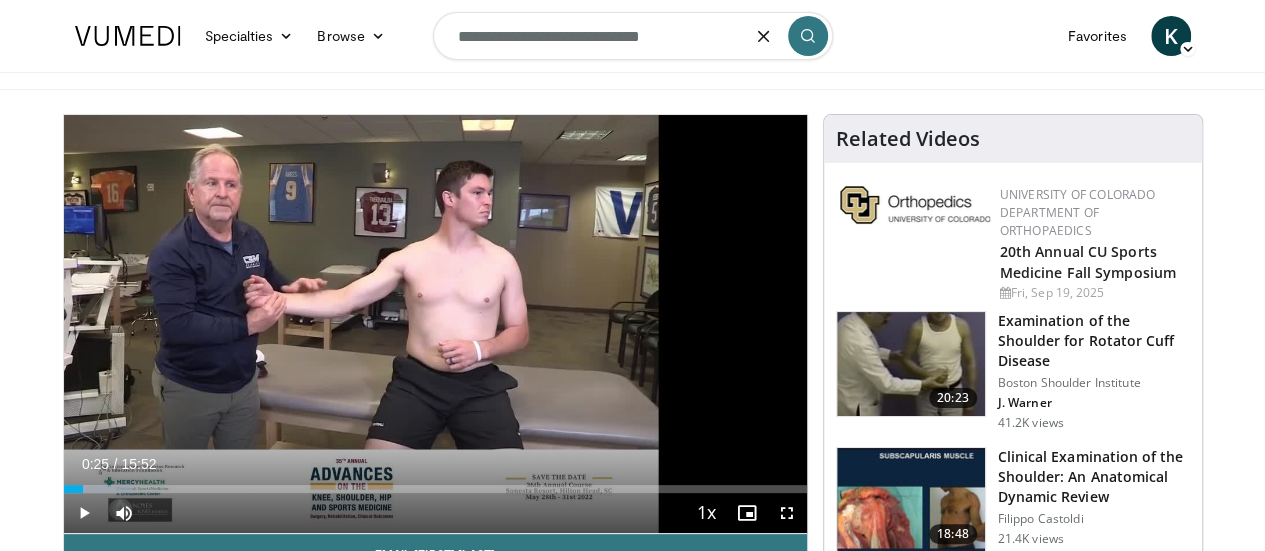type on "**********" 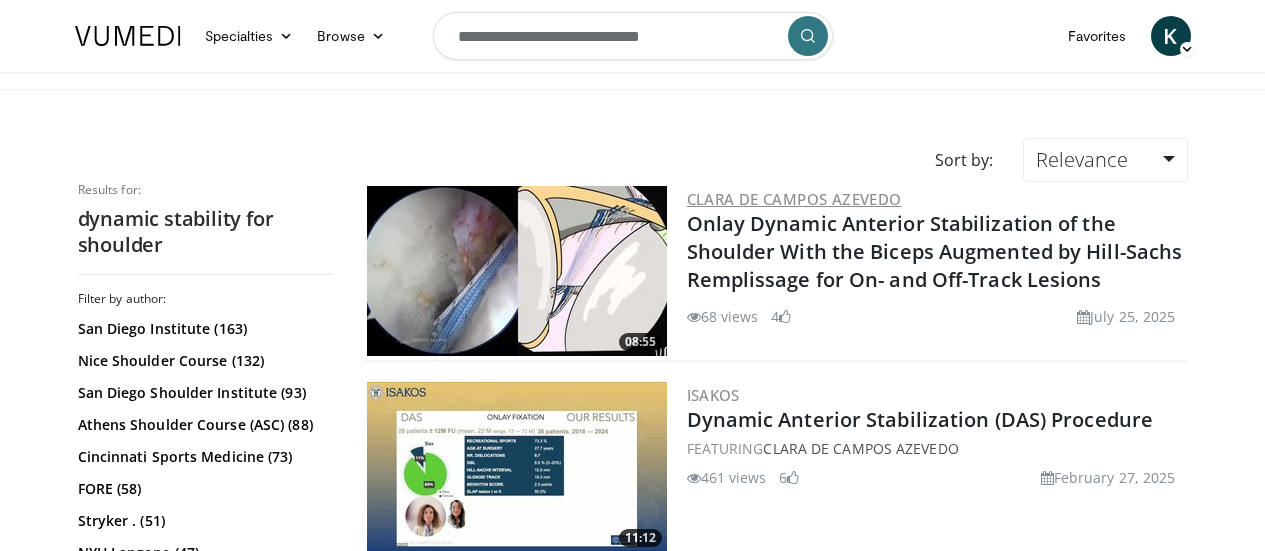 scroll, scrollTop: 0, scrollLeft: 0, axis: both 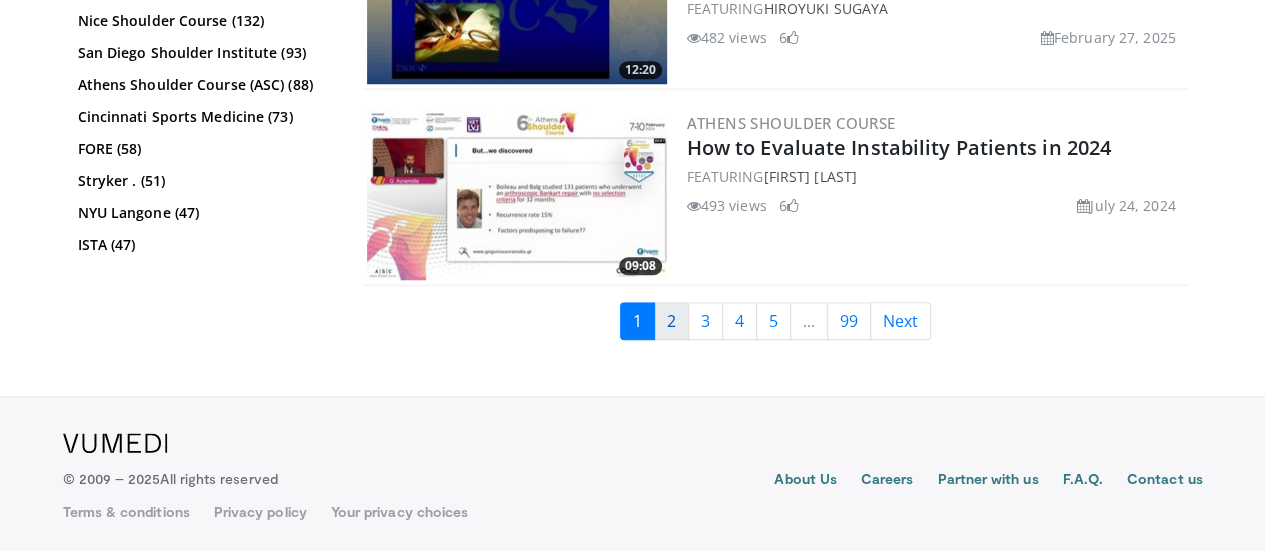 click on "2" at bounding box center (671, 321) 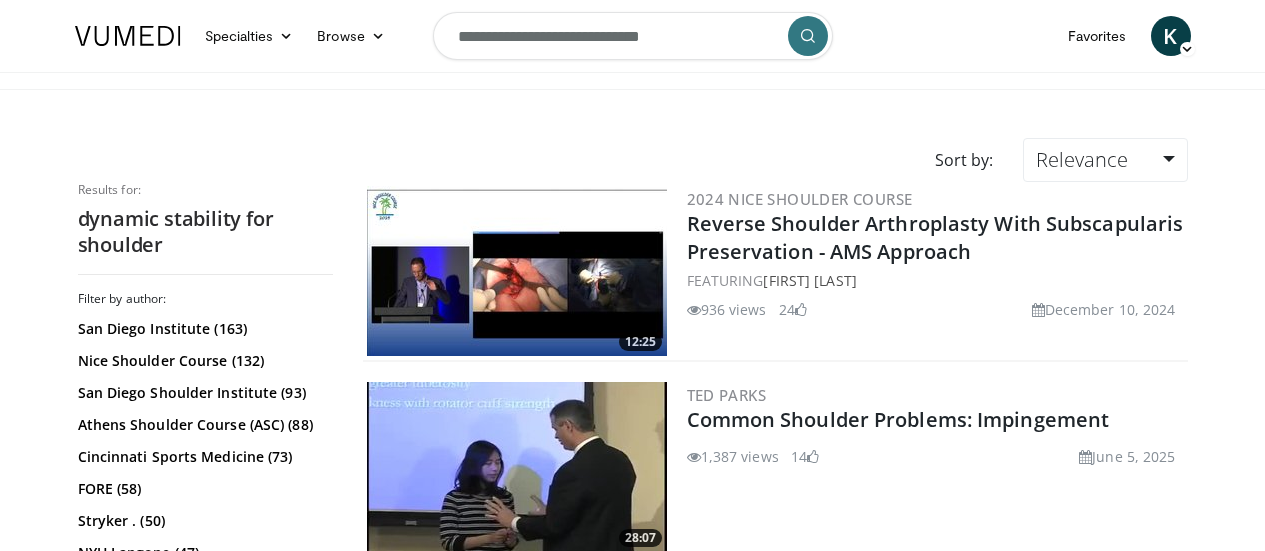 scroll, scrollTop: 0, scrollLeft: 0, axis: both 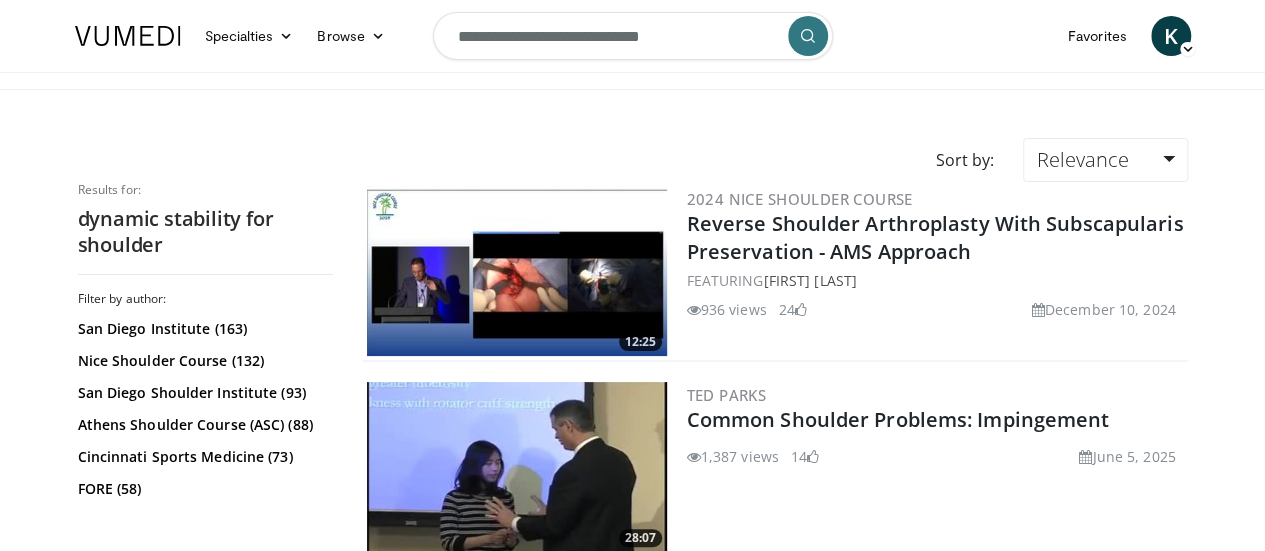 click on "**********" at bounding box center [633, 36] 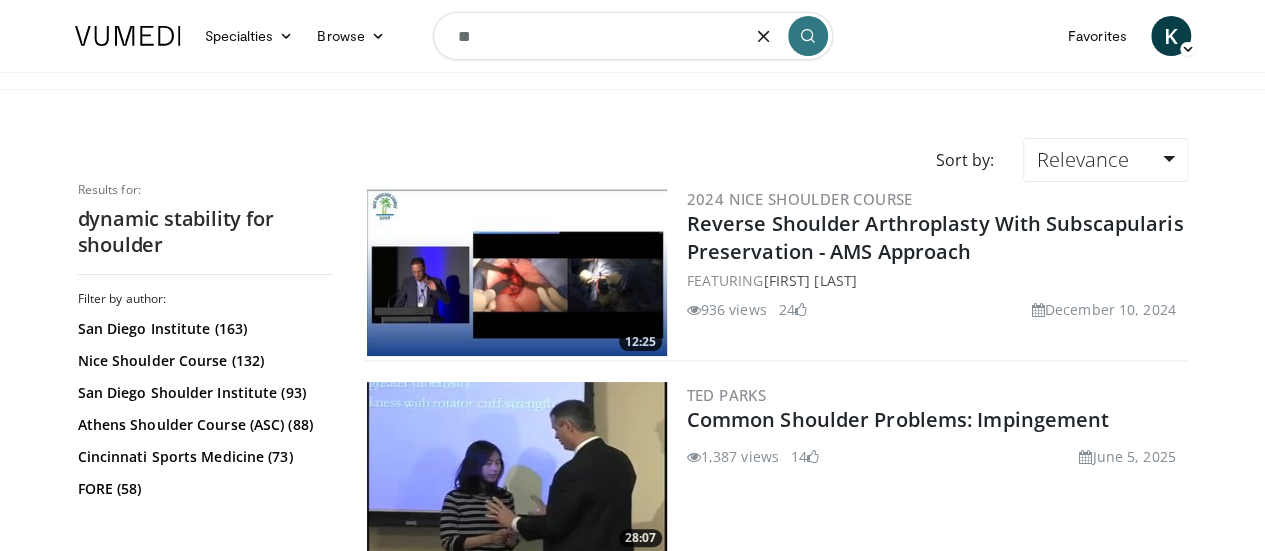 type on "*" 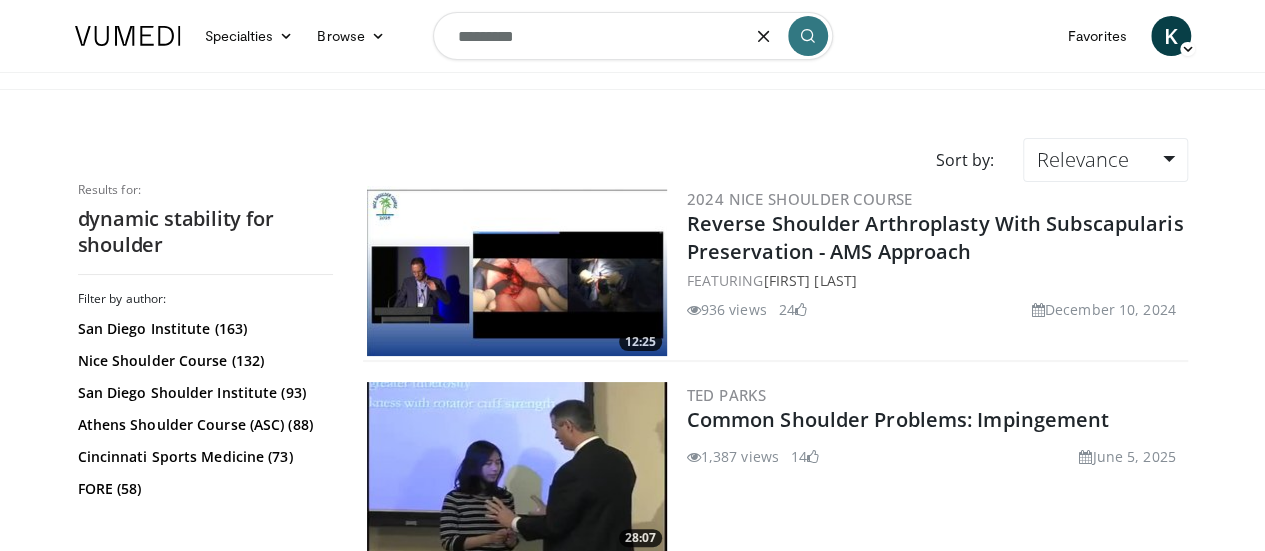 type on "*********" 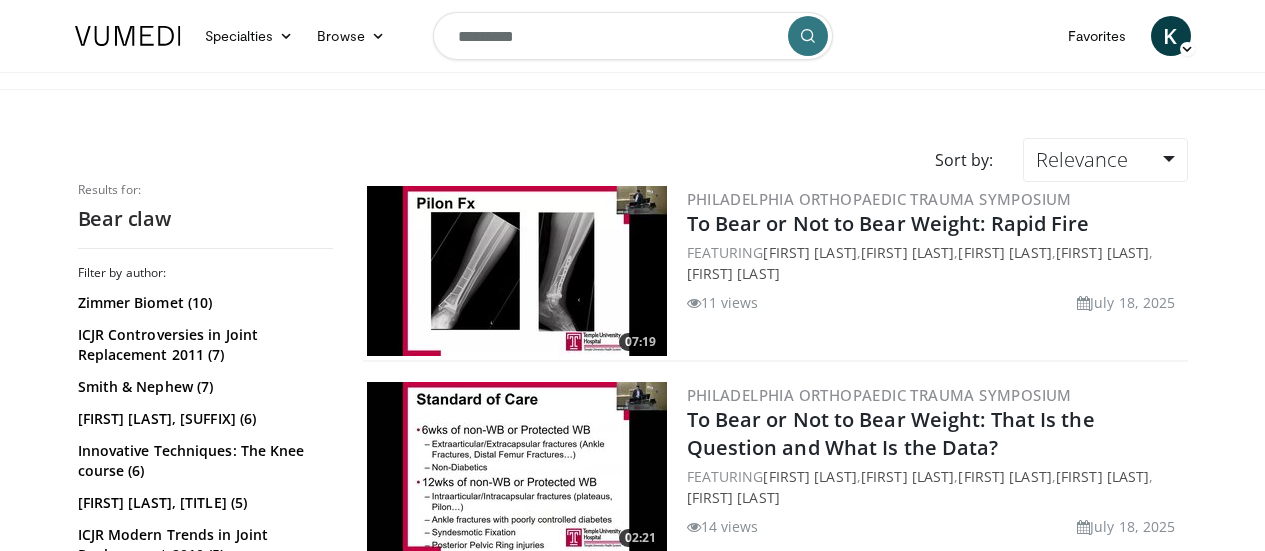 scroll, scrollTop: 0, scrollLeft: 0, axis: both 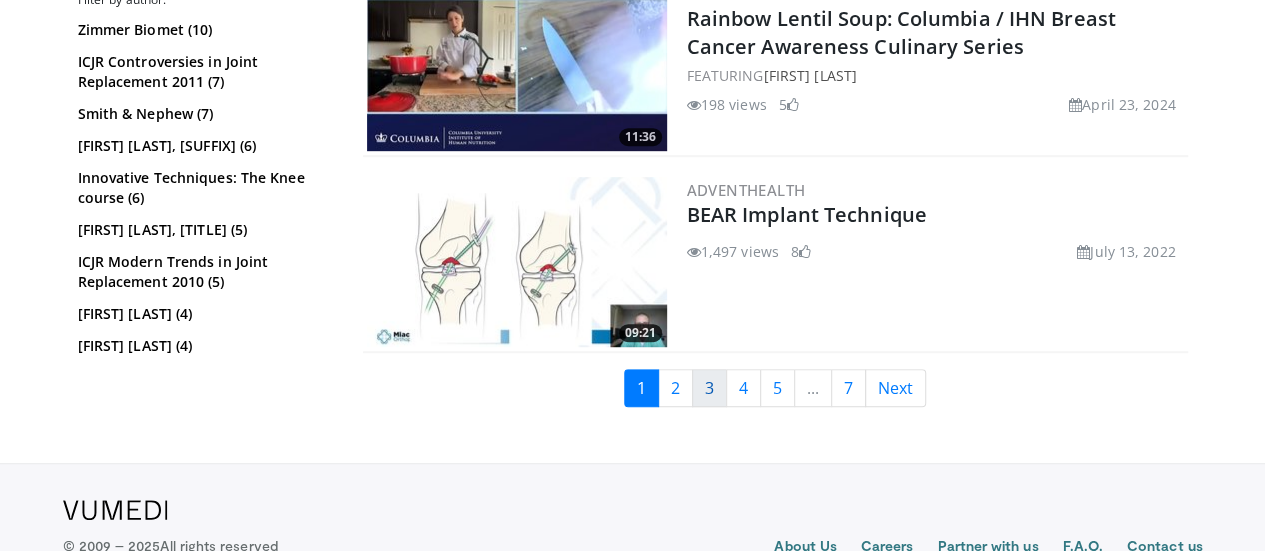 click on "3" at bounding box center [709, 388] 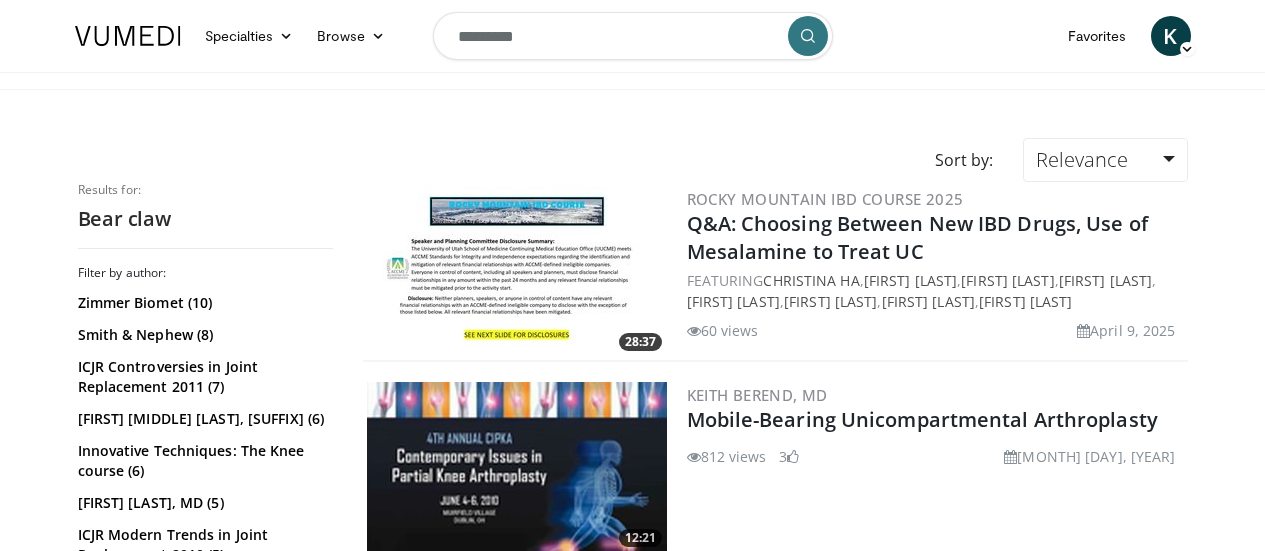 scroll, scrollTop: 0, scrollLeft: 0, axis: both 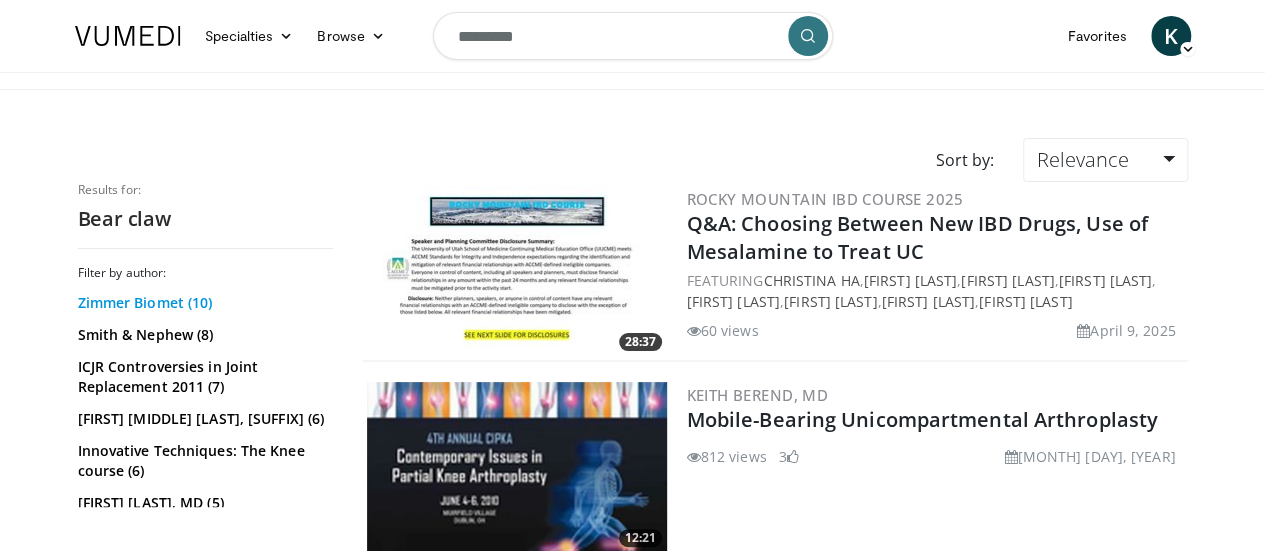 click on "Zimmer Biomet (10)" at bounding box center [203, 303] 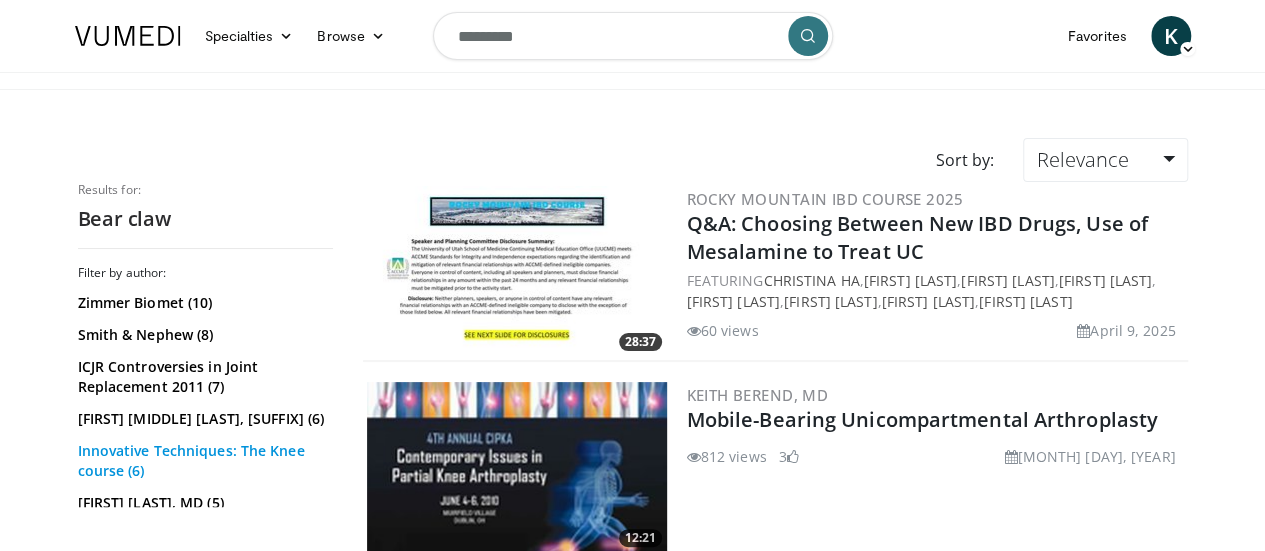 click on "Innovative Techniques: The Knee course (6)" at bounding box center (203, 461) 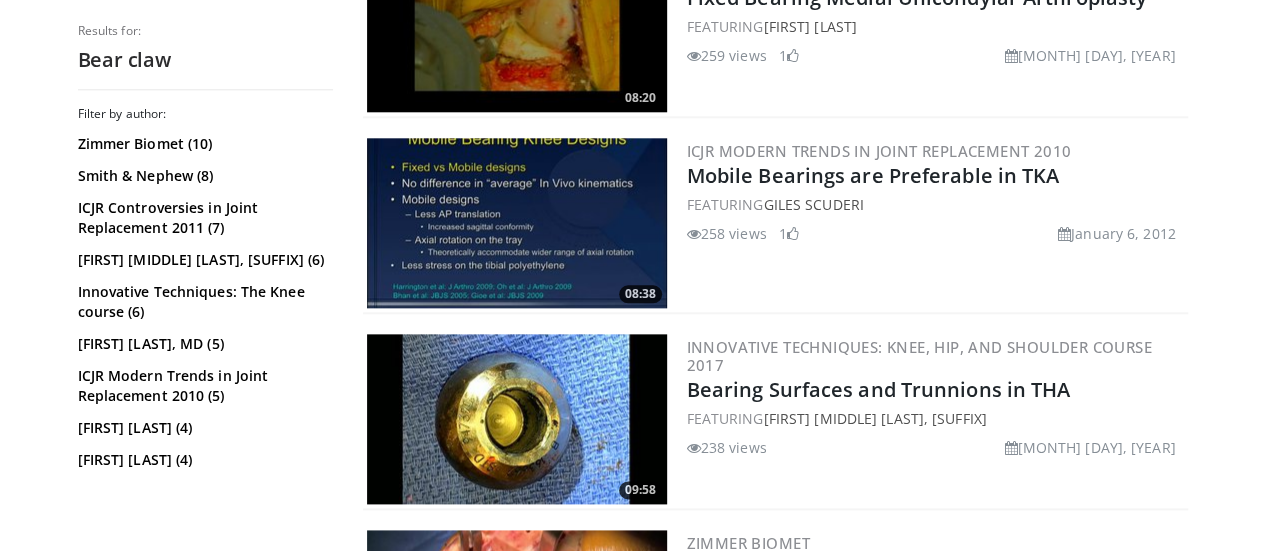 scroll, scrollTop: 1052, scrollLeft: 0, axis: vertical 